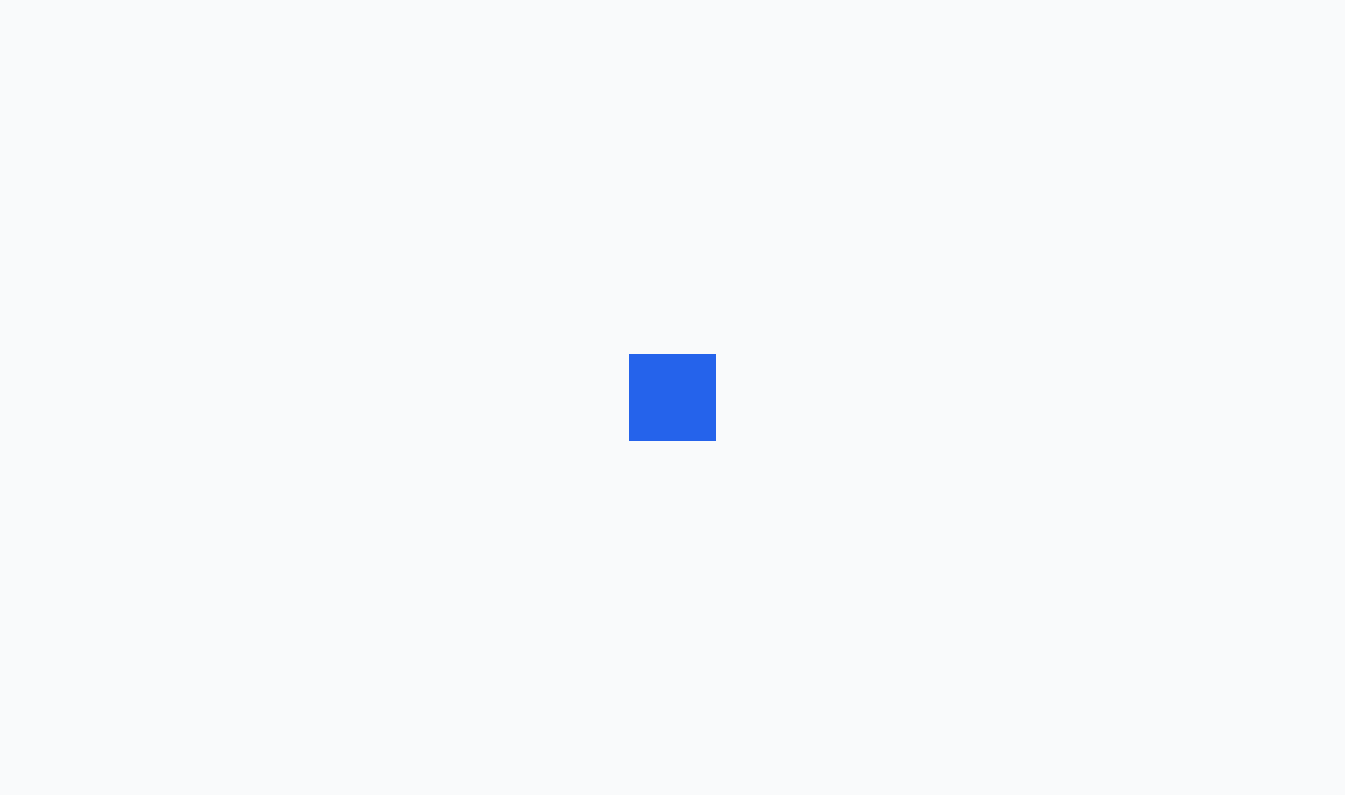 scroll, scrollTop: 0, scrollLeft: 0, axis: both 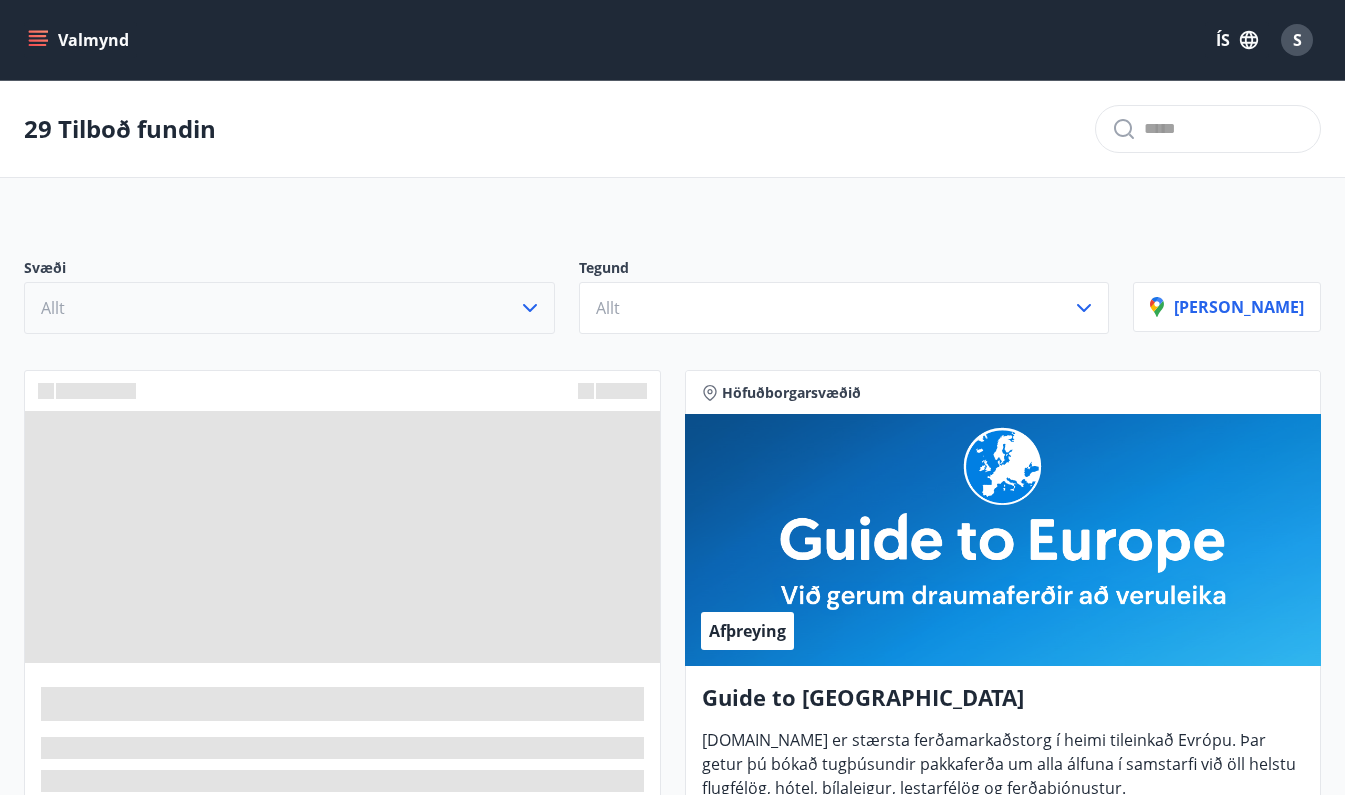 click on "Allt" at bounding box center (289, 308) 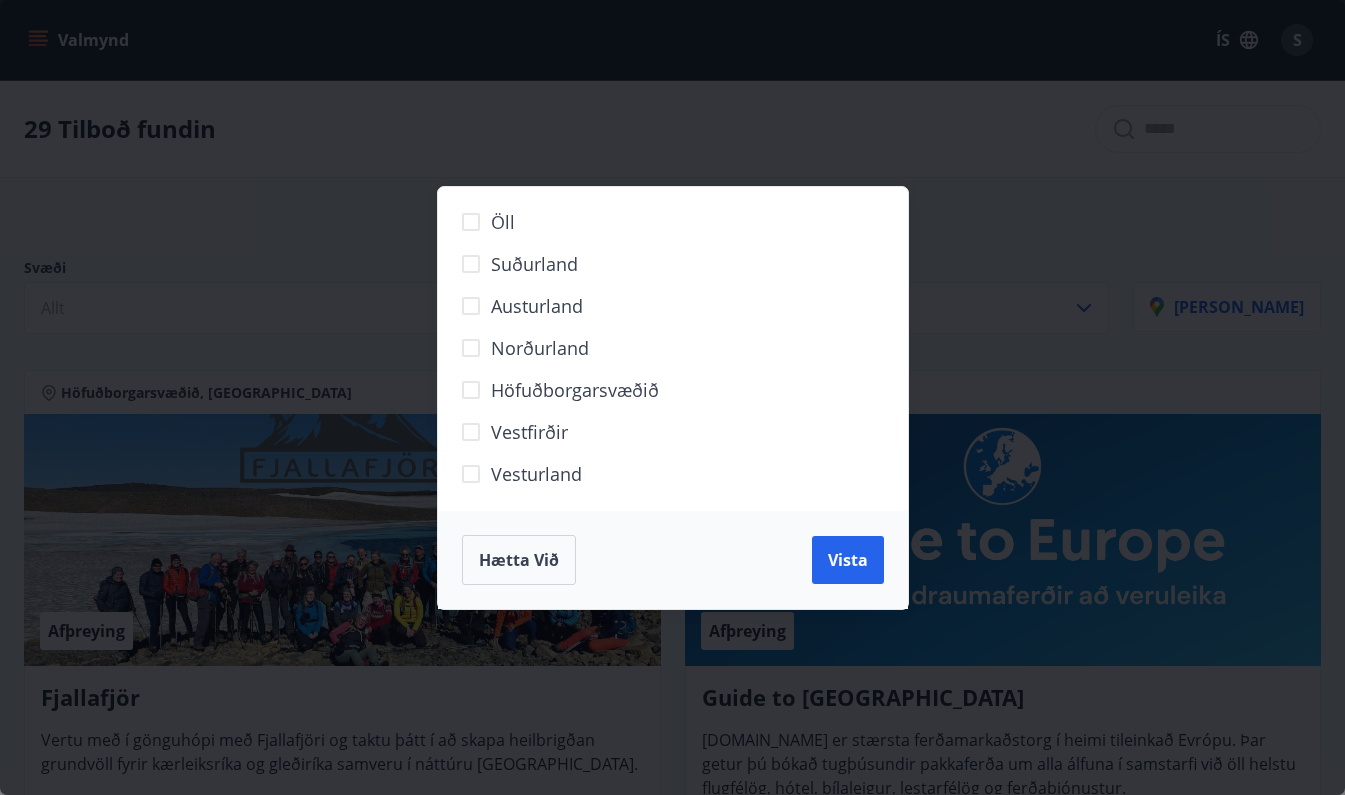 click on "Öll Suðurland [GEOGRAPHIC_DATA] Norðurland Höfuðborgarsvæðið [GEOGRAPHIC_DATA] Vesturland [GEOGRAPHIC_DATA] við [GEOGRAPHIC_DATA]" at bounding box center [672, 397] 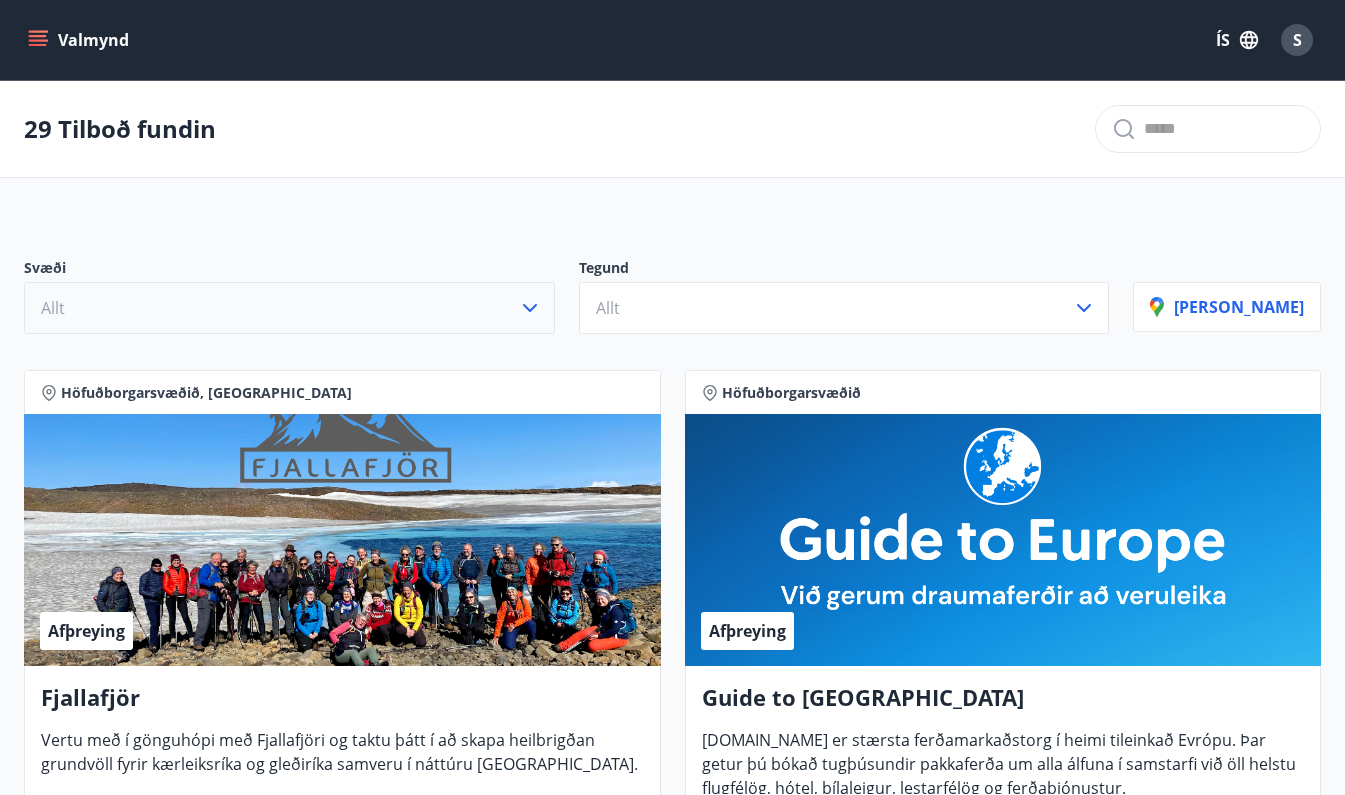 click on "Allt" at bounding box center [289, 308] 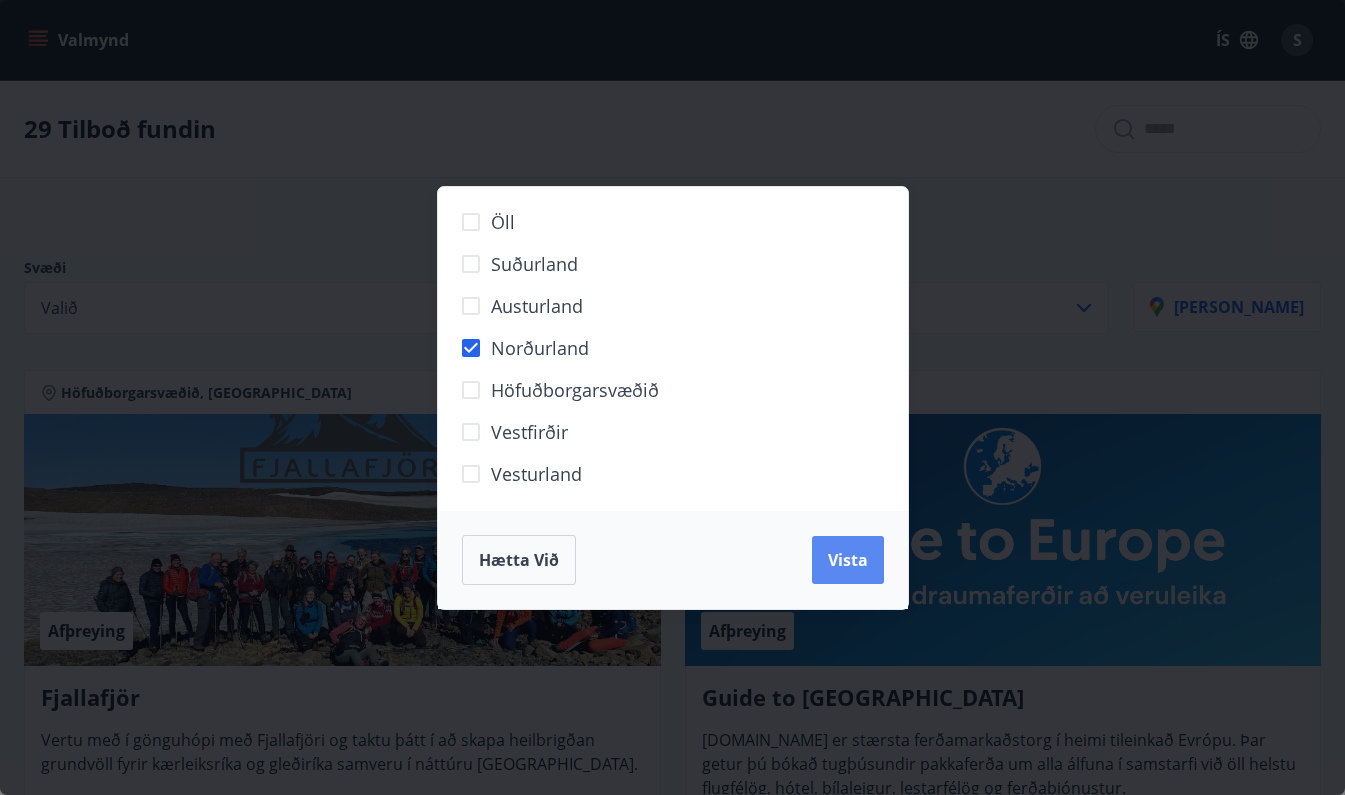 click on "Vista" at bounding box center (848, 560) 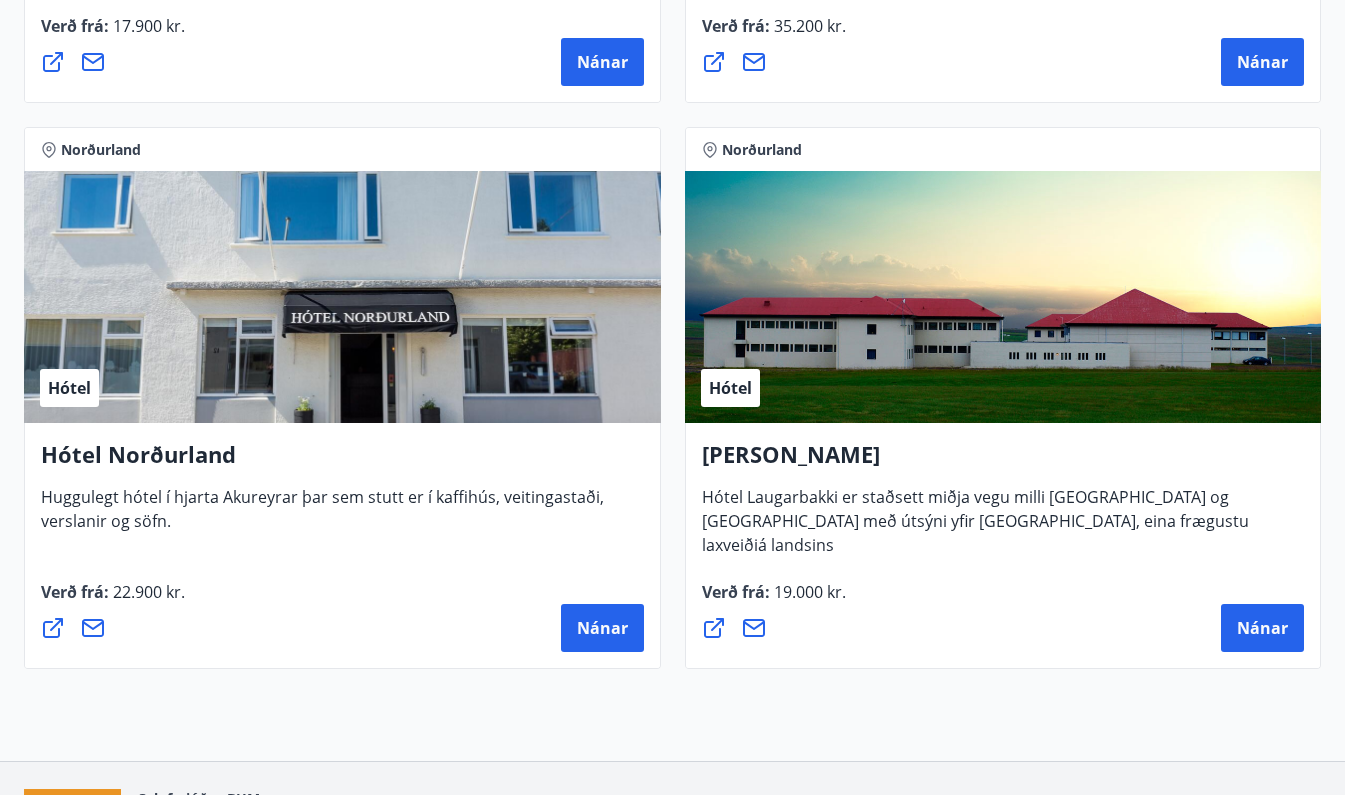 scroll, scrollTop: 2076, scrollLeft: 0, axis: vertical 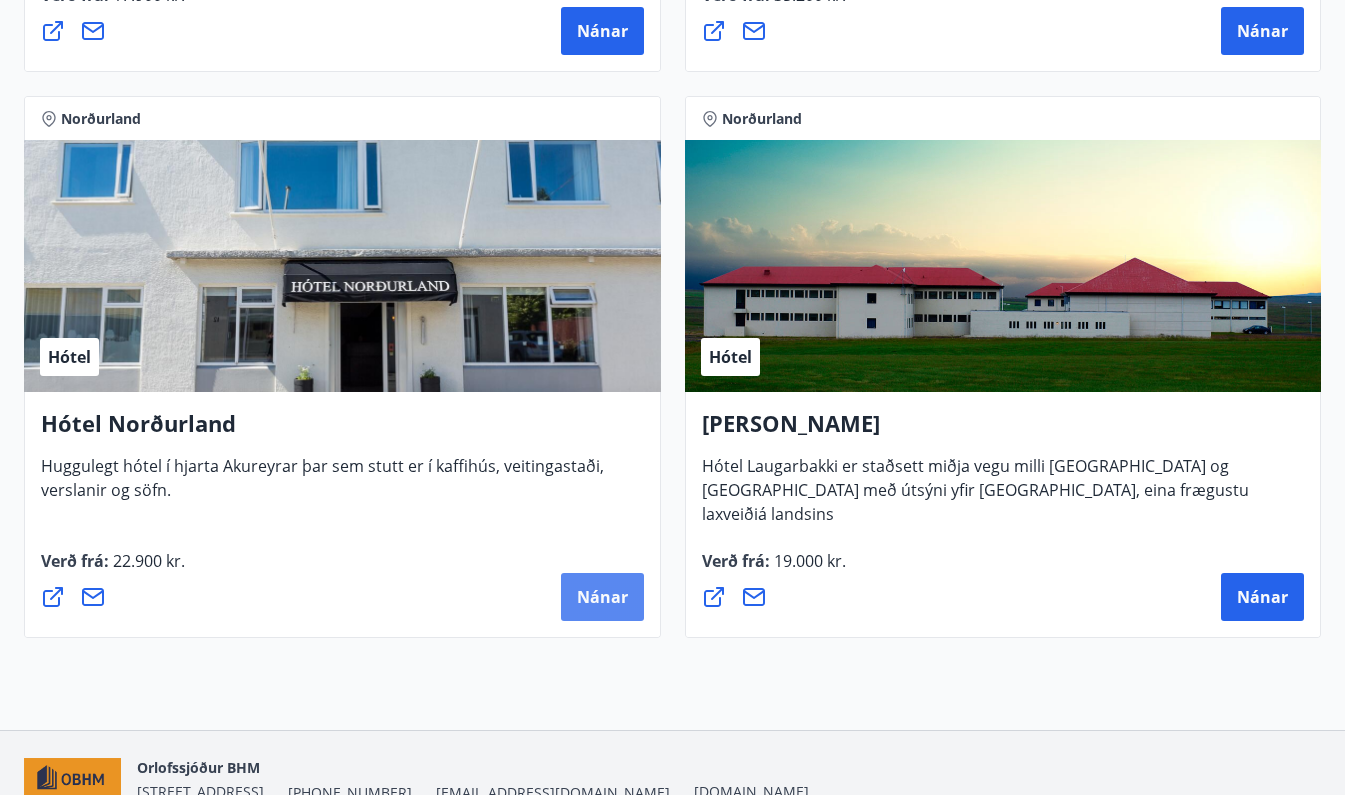 click on "Nánar" at bounding box center (602, 597) 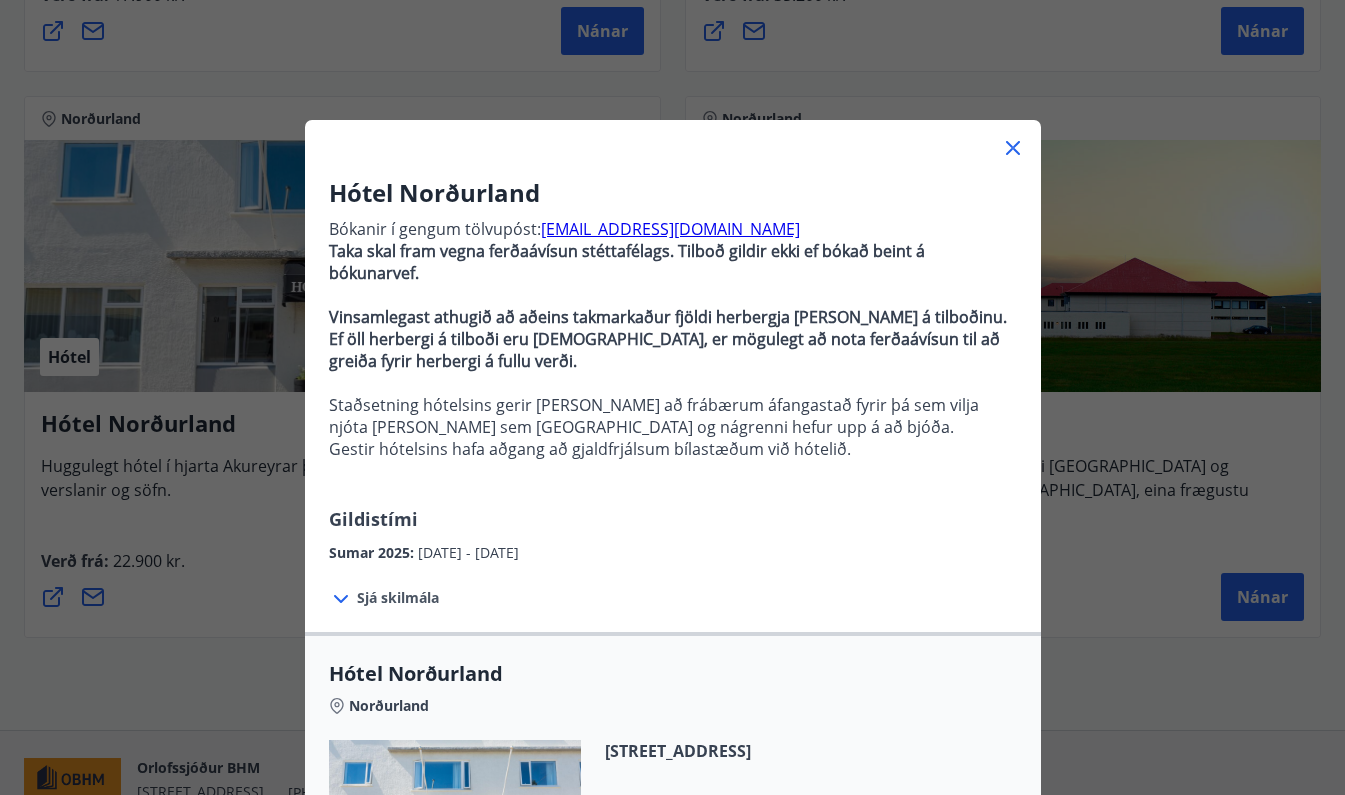 scroll, scrollTop: 0, scrollLeft: 0, axis: both 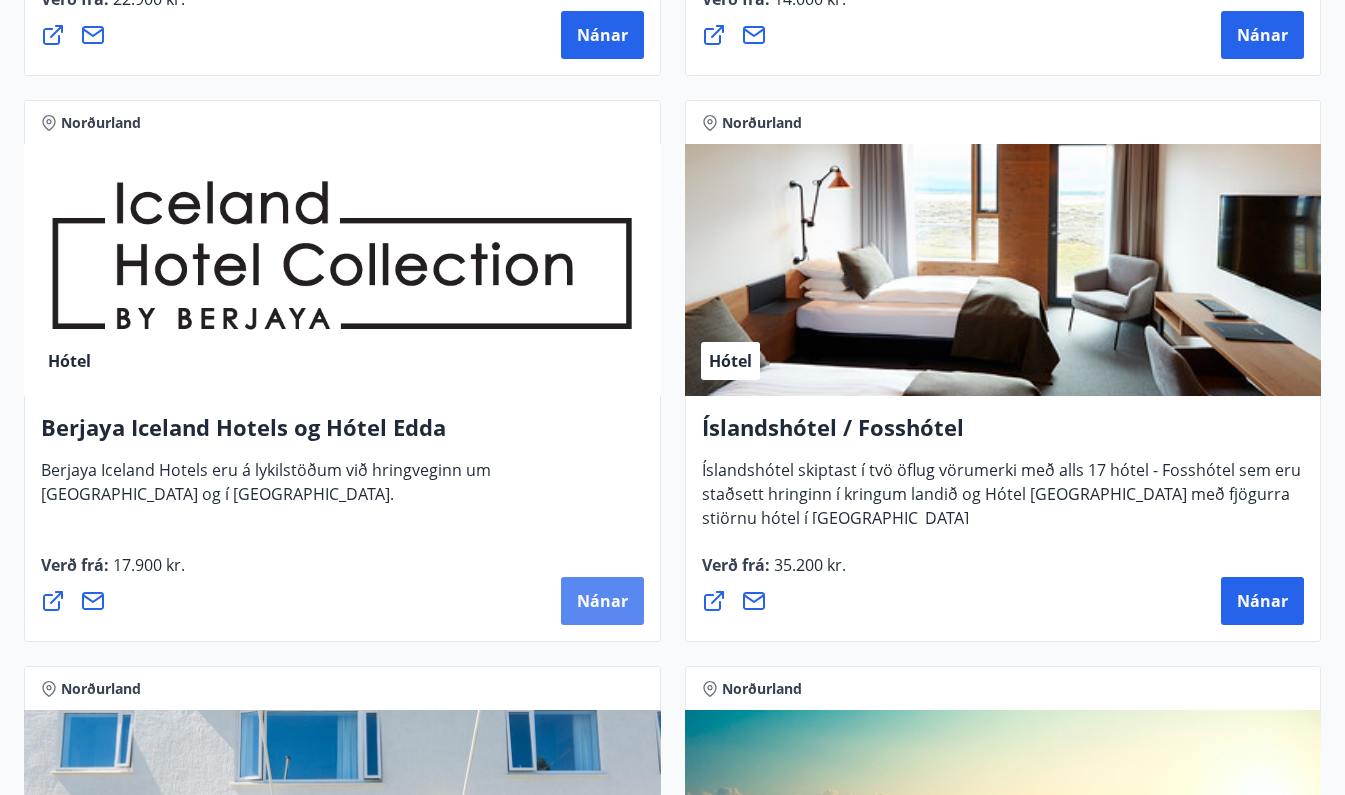 click on "Nánar" at bounding box center [602, 601] 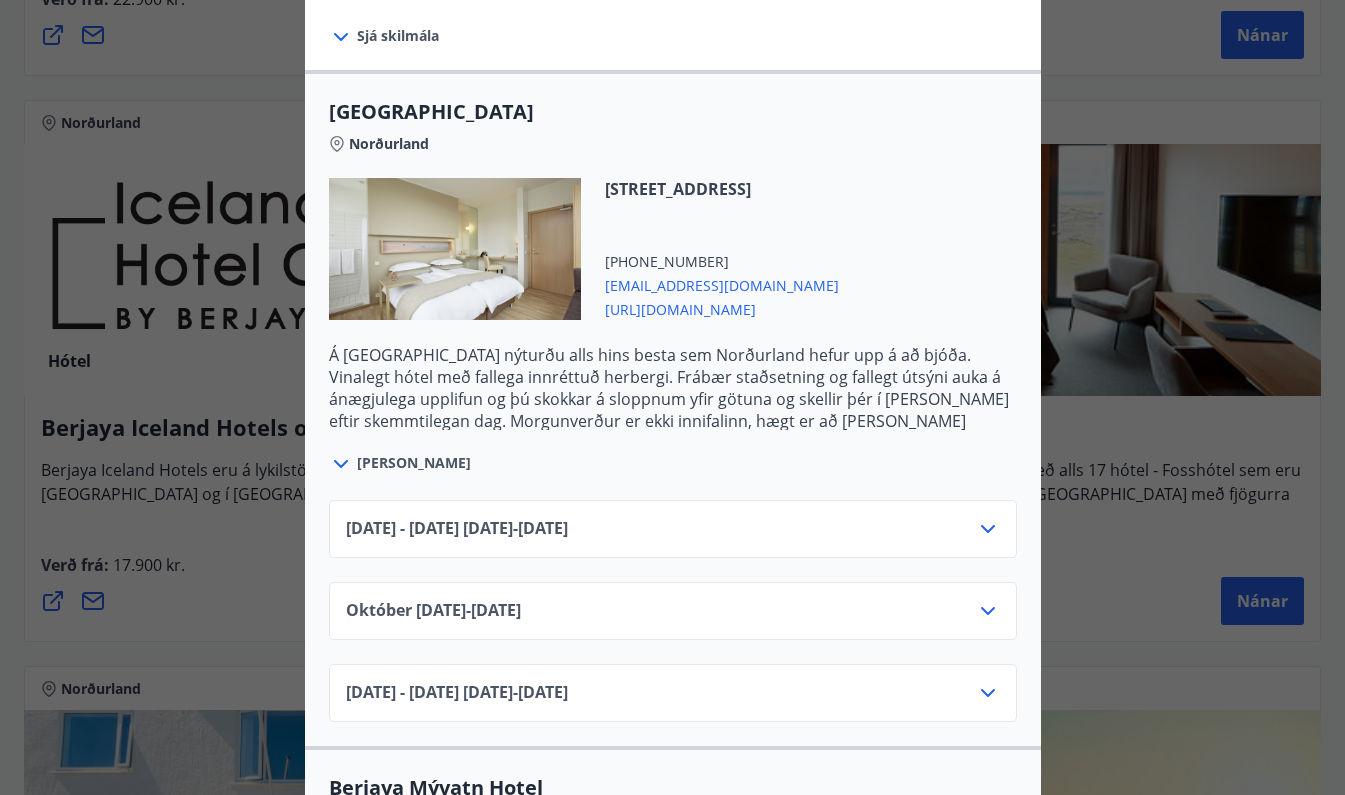 scroll, scrollTop: 473, scrollLeft: 0, axis: vertical 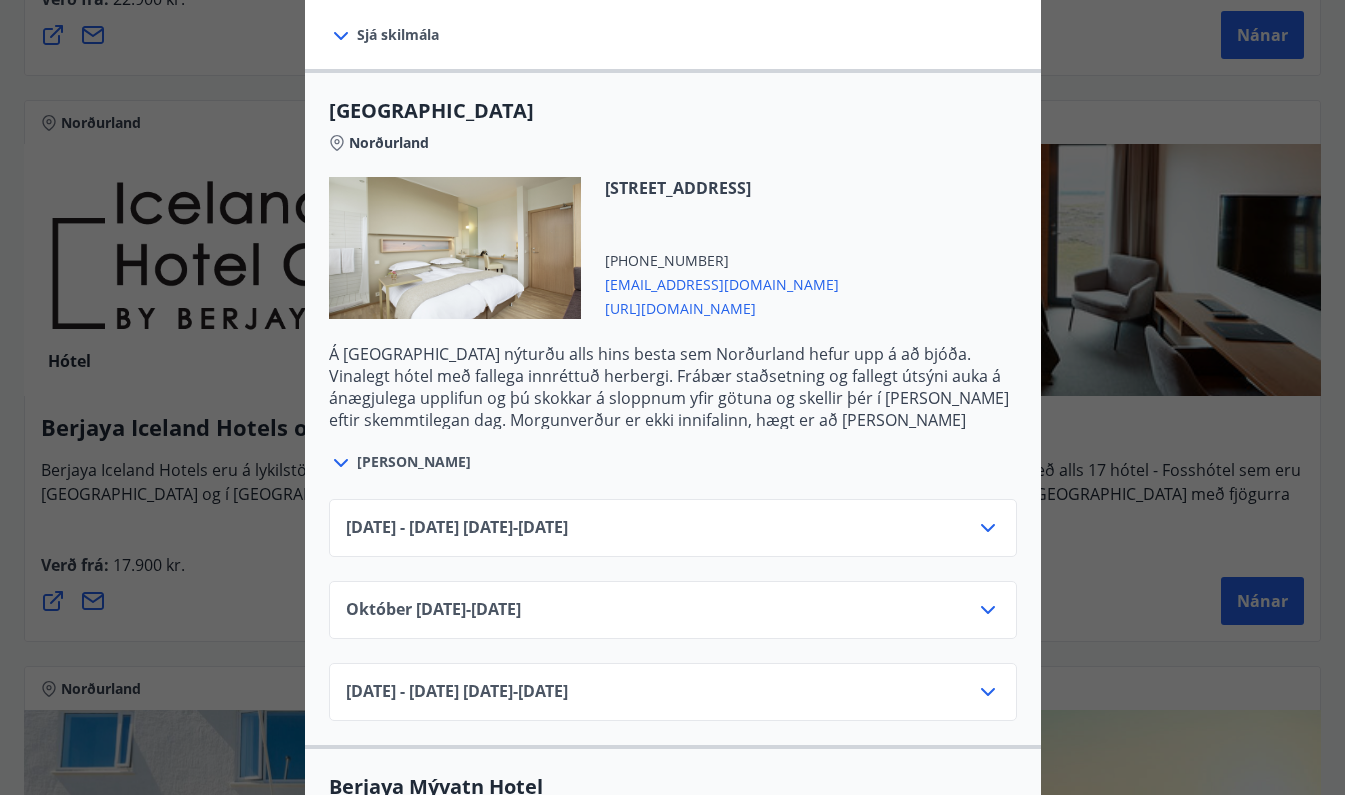 click 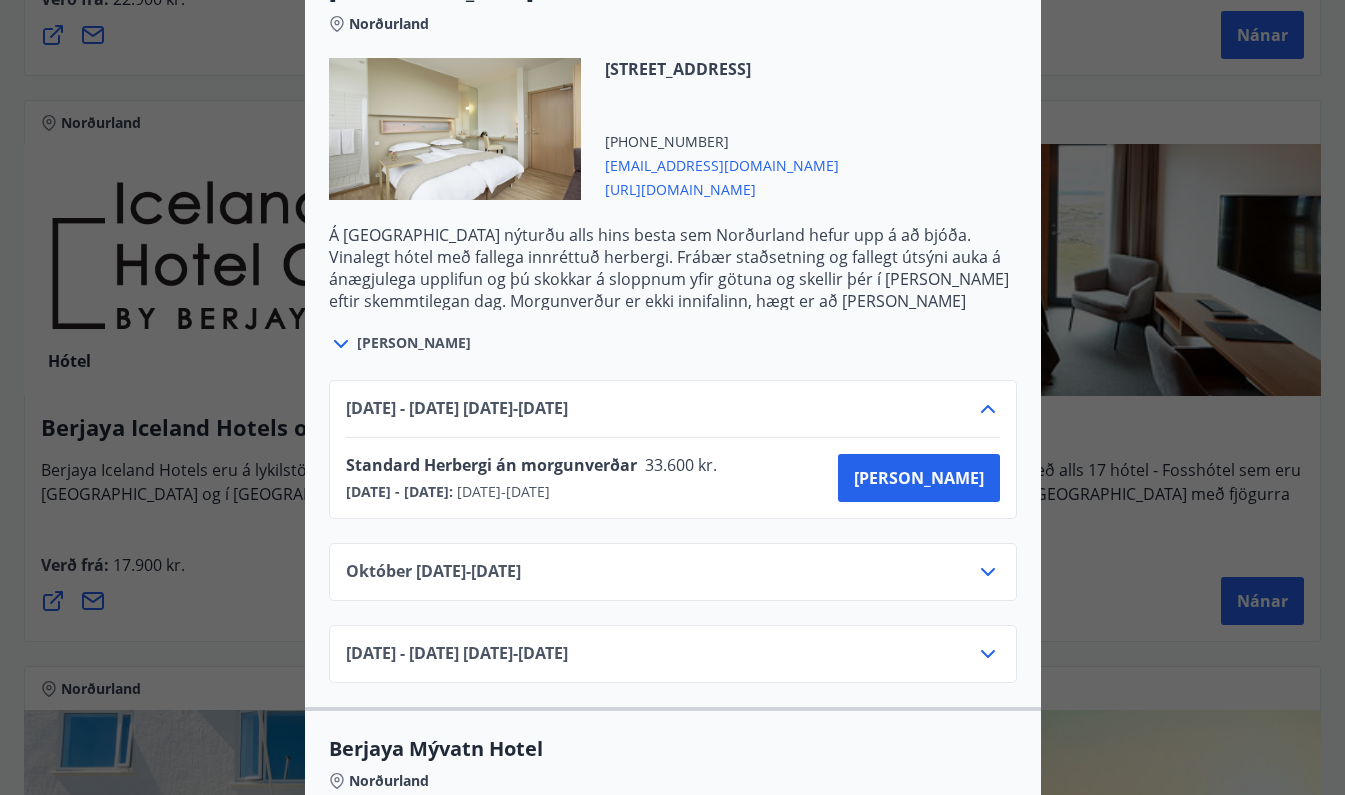 scroll, scrollTop: 595, scrollLeft: 0, axis: vertical 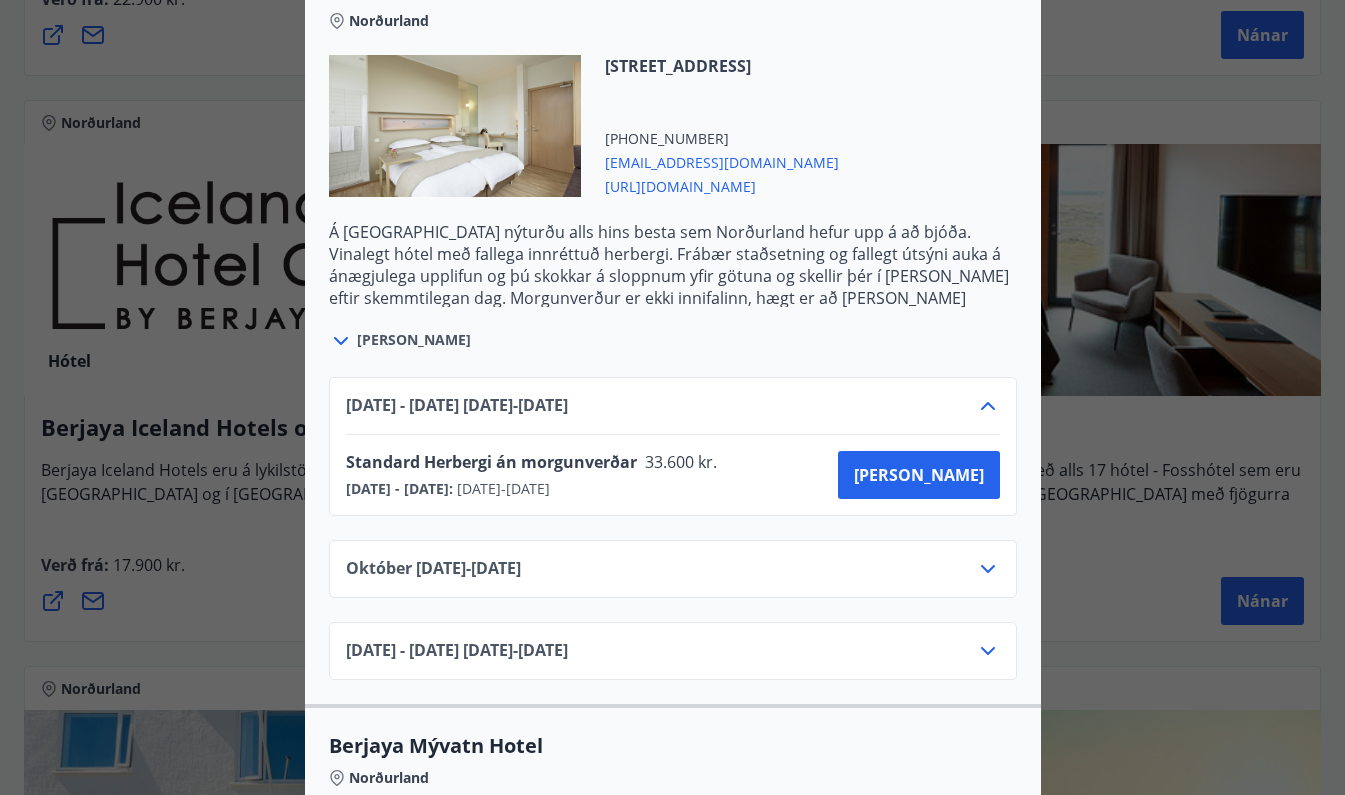 click 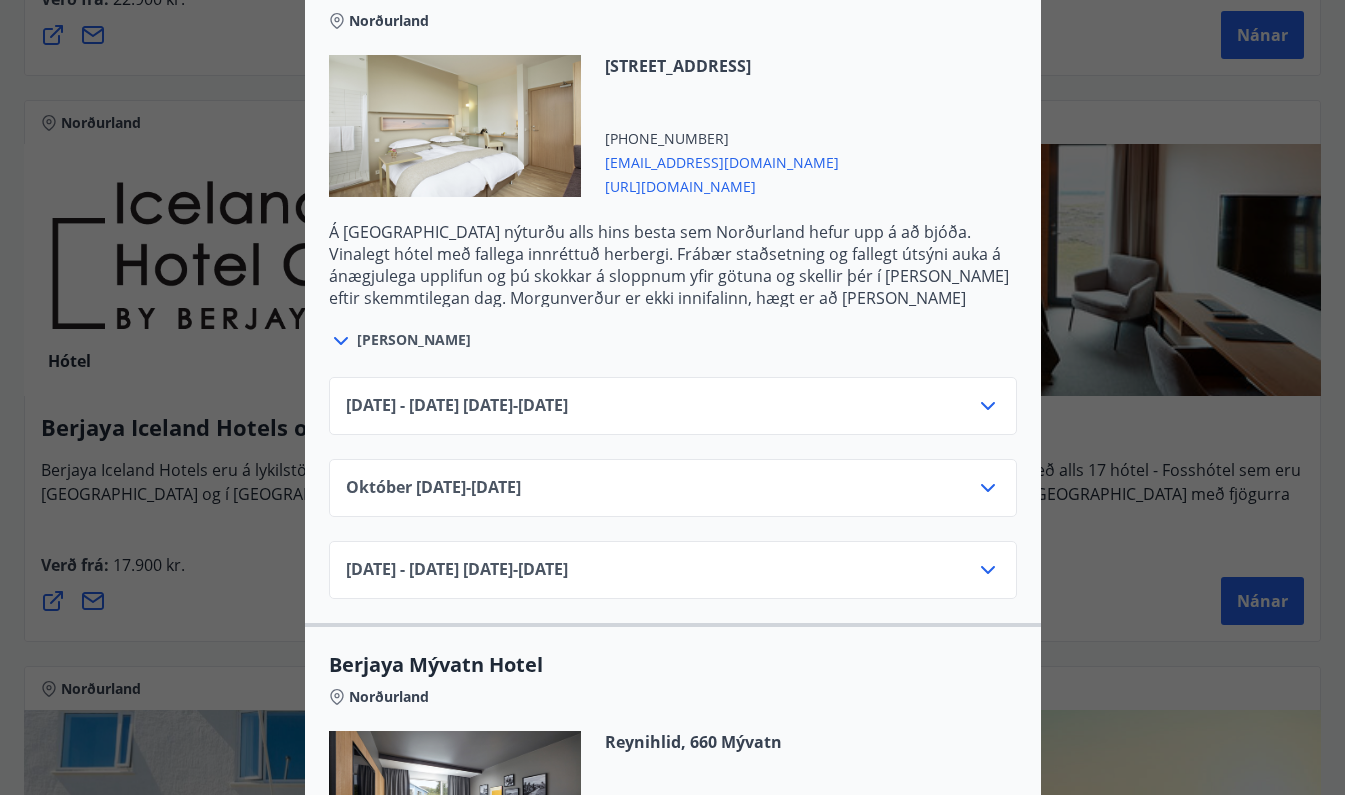 click 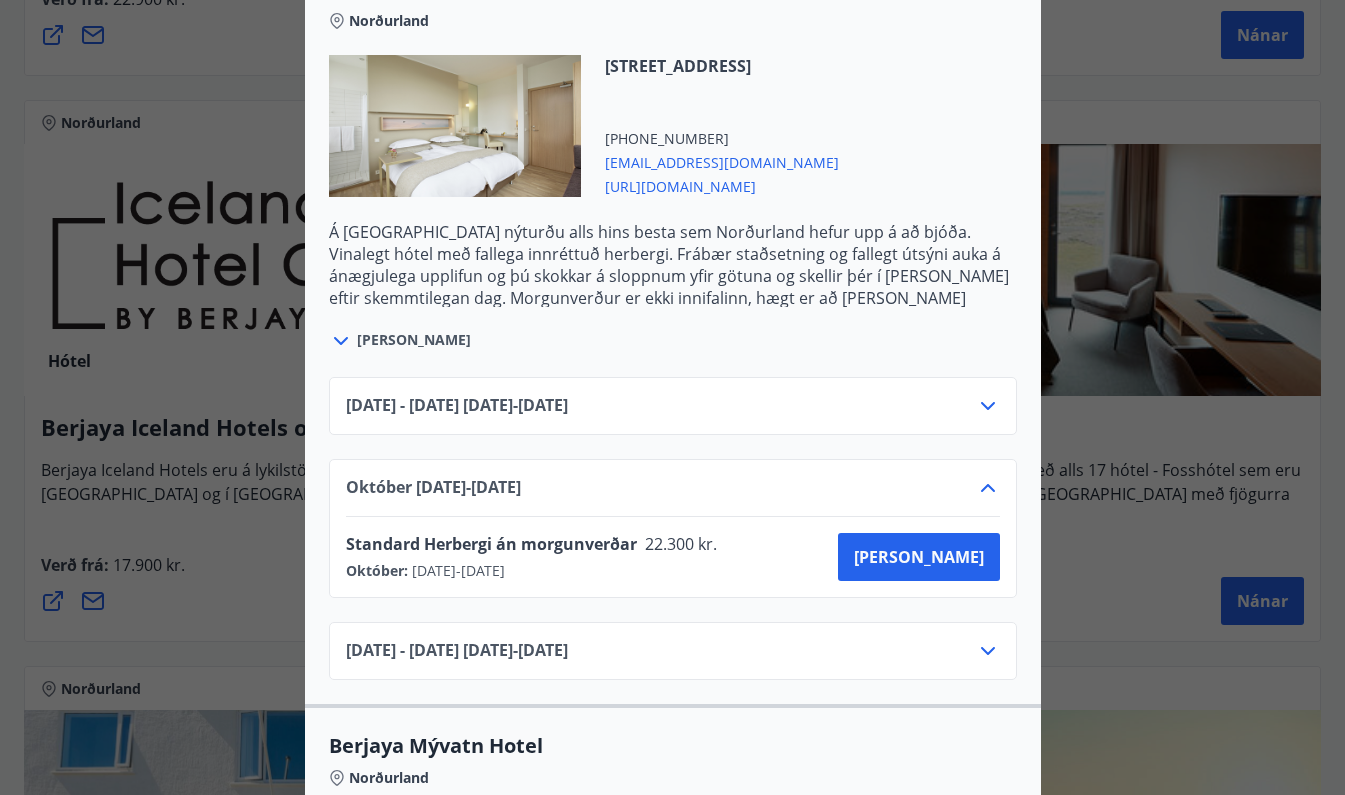 click 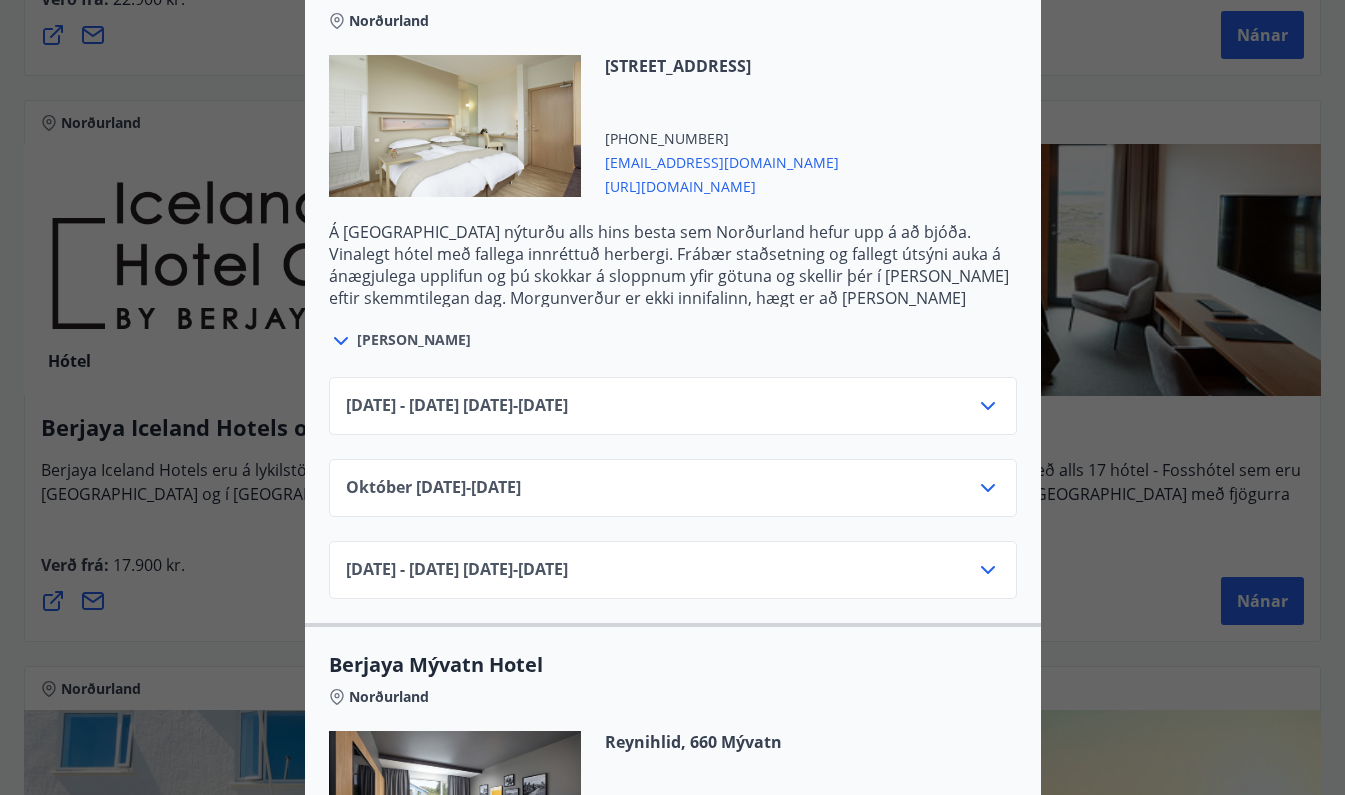 click on "[DATE] - [DATE]   [DATE]  -  [DATE]" at bounding box center [673, 570] 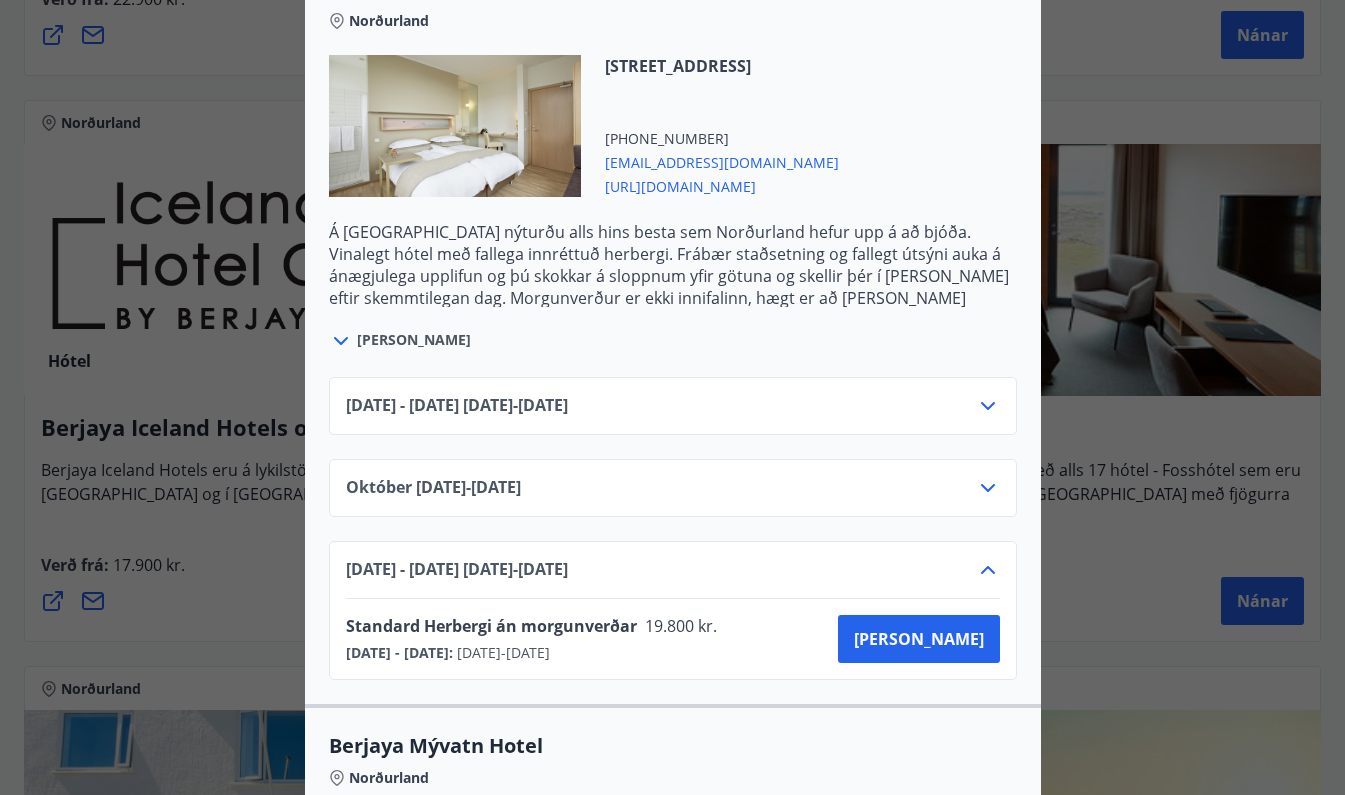 click 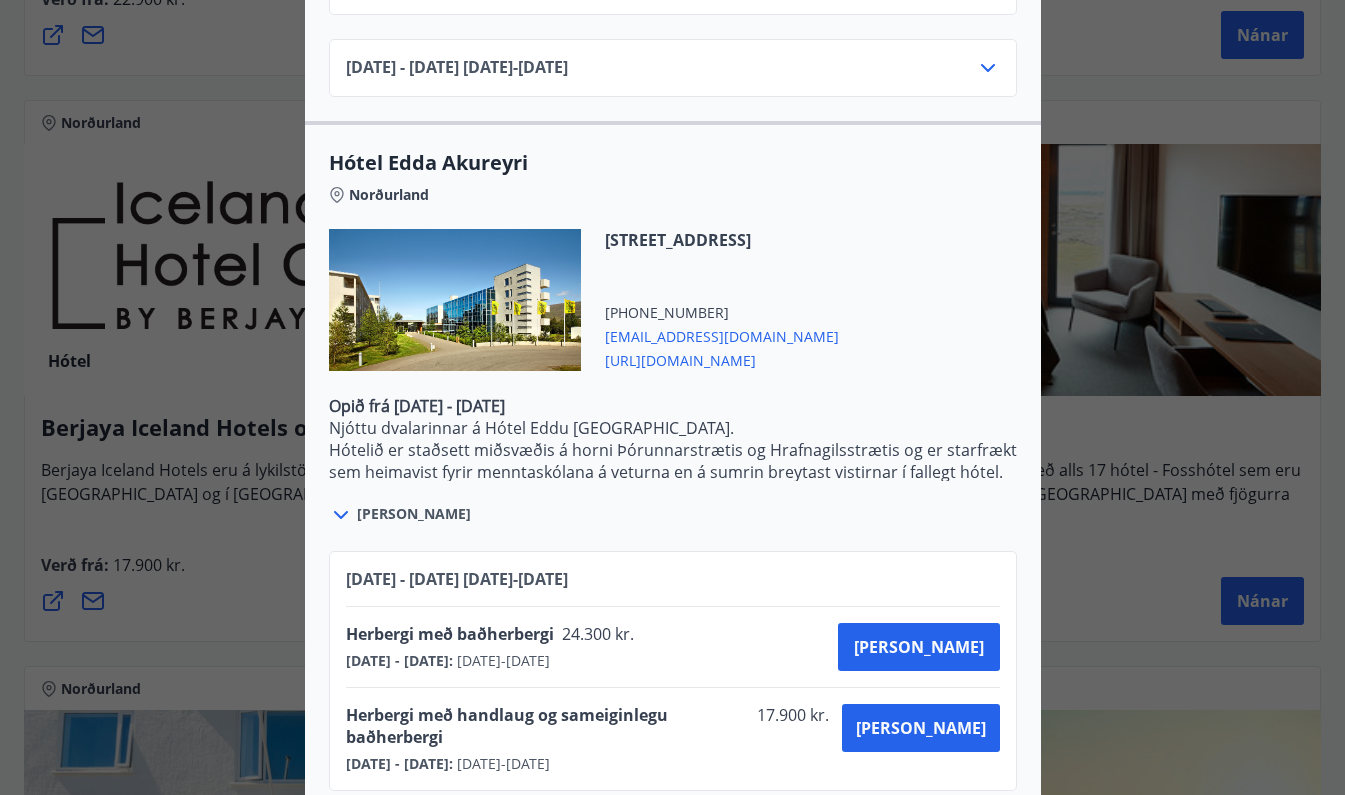 scroll, scrollTop: 1770, scrollLeft: 0, axis: vertical 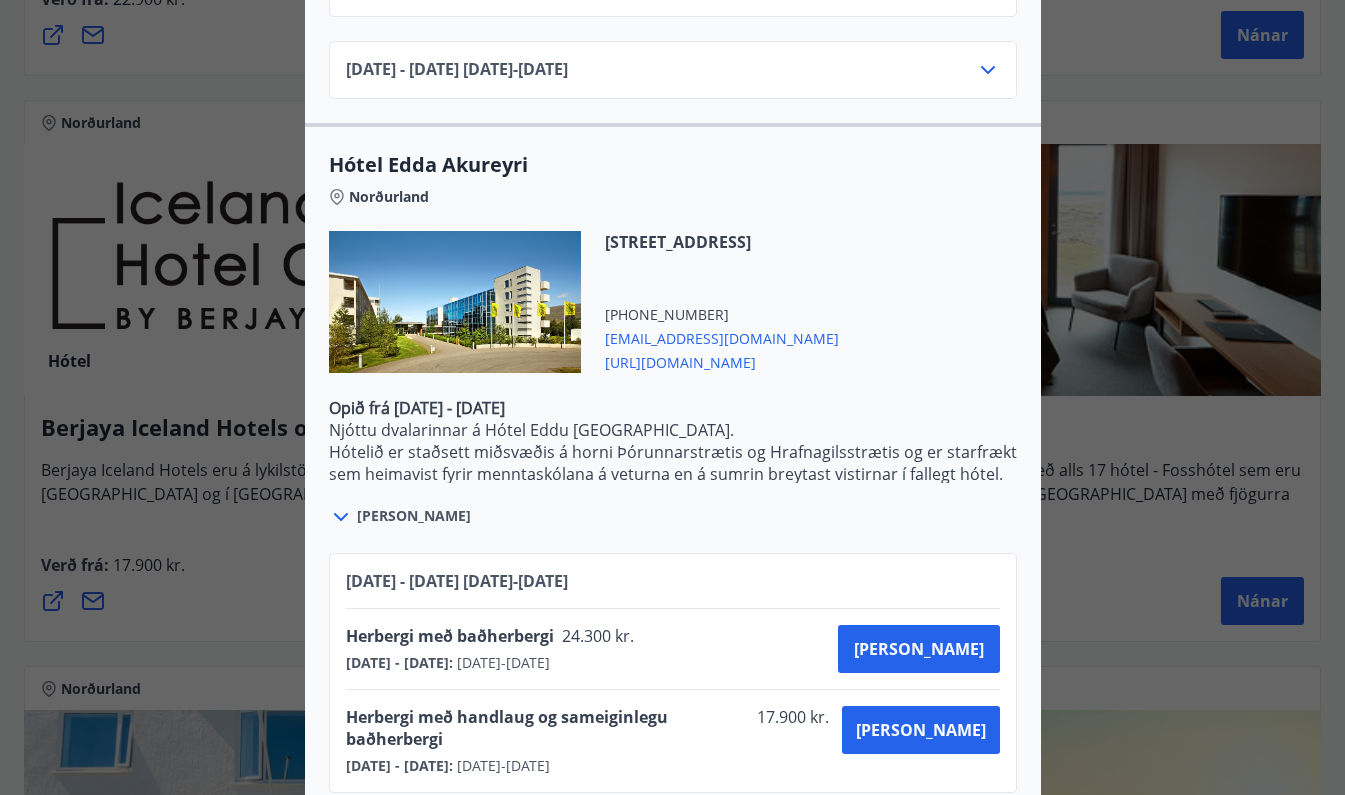 click on "[DATE] - [DATE]   [DATE]  -  [DATE]" at bounding box center [457, 581] 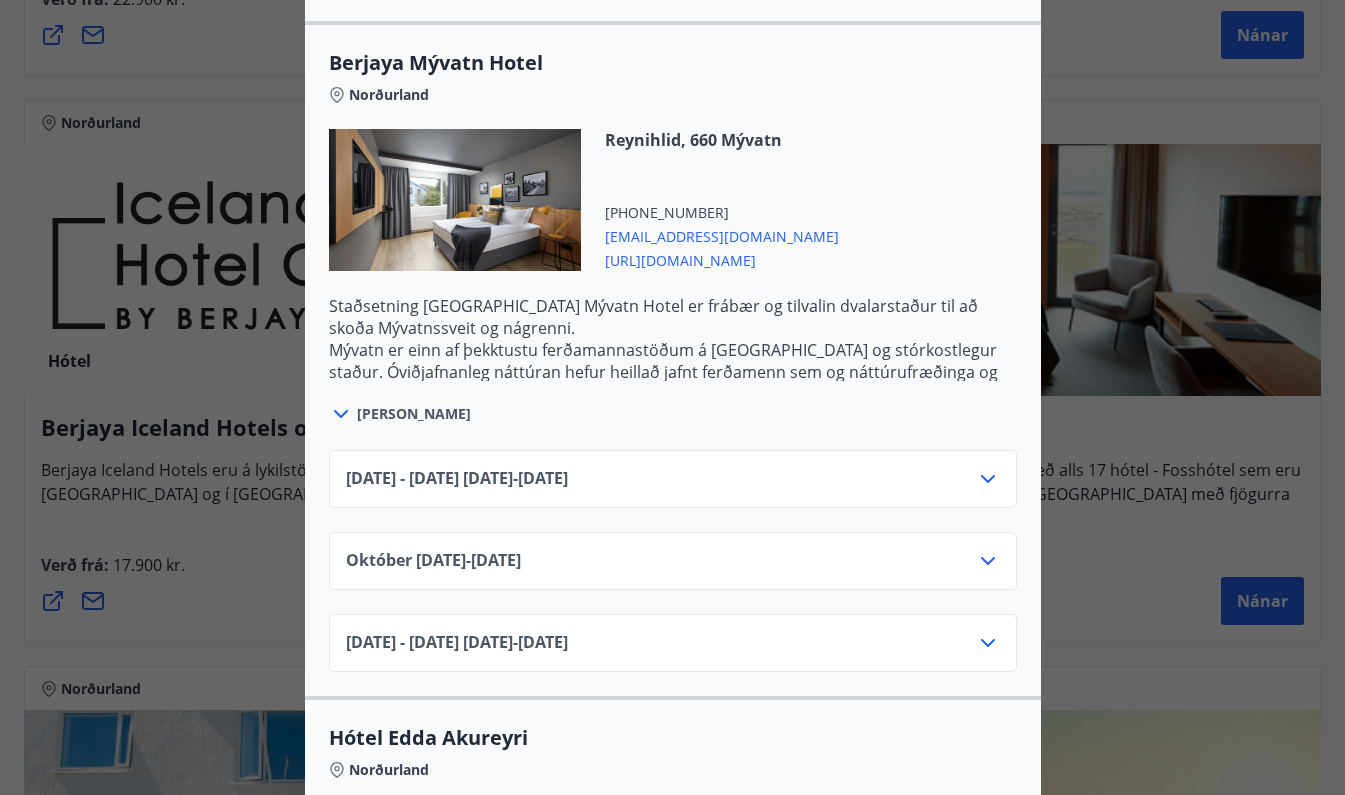 scroll, scrollTop: 1196, scrollLeft: 0, axis: vertical 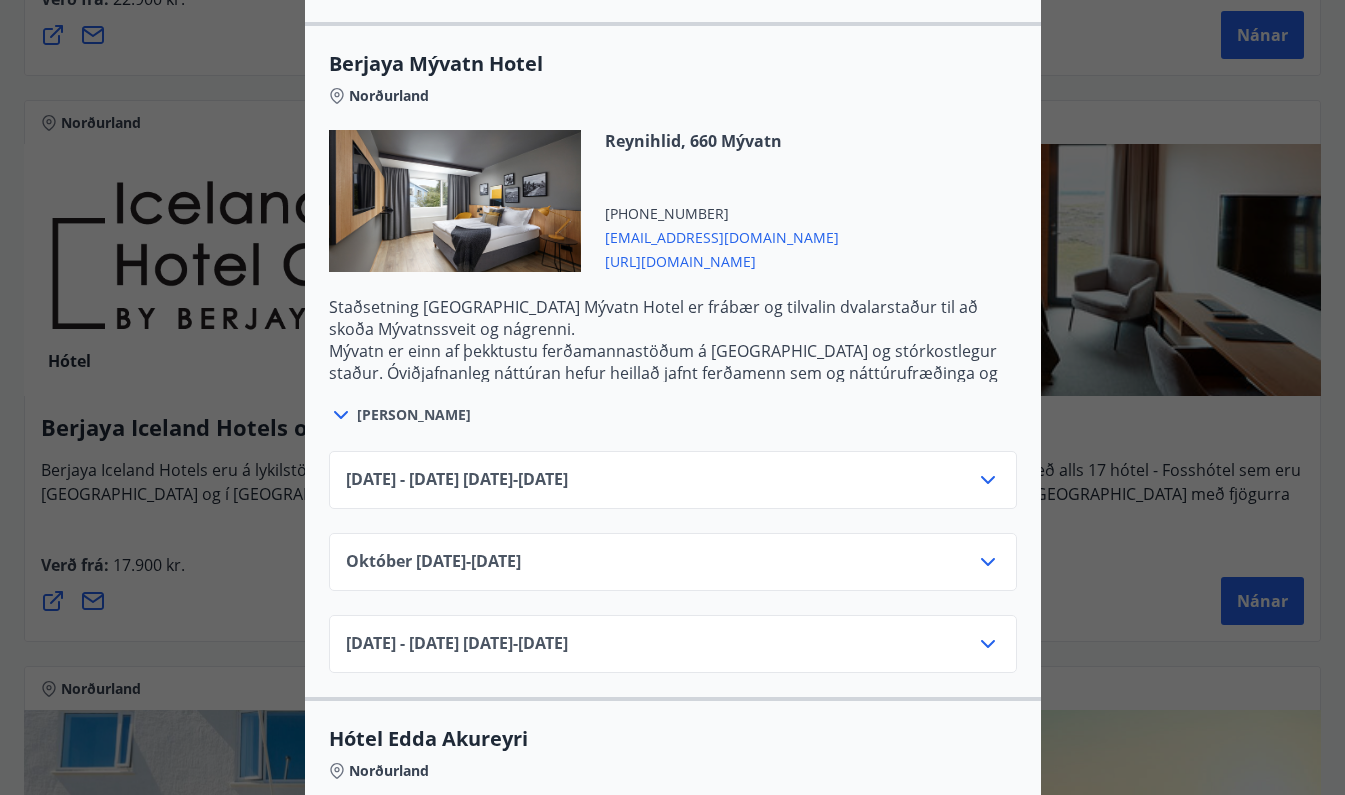 click 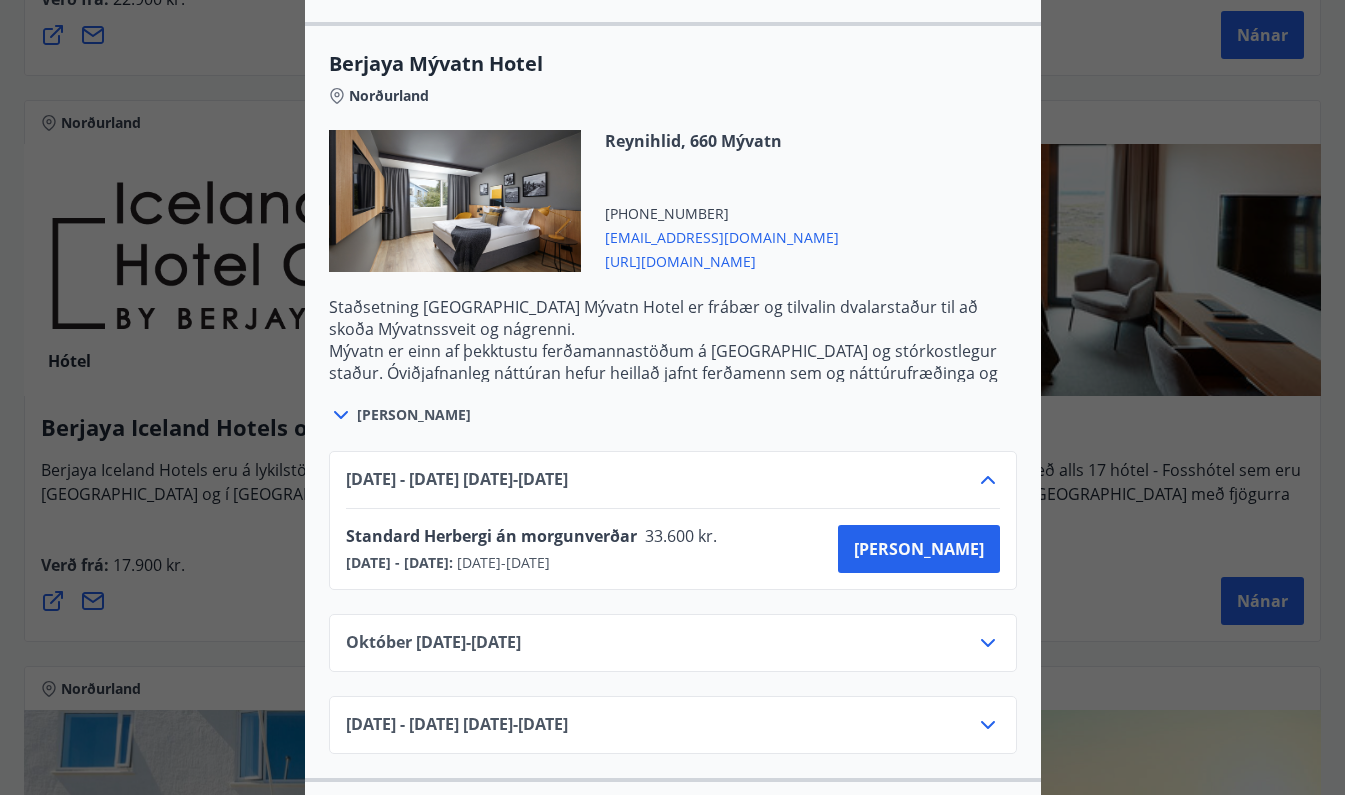click 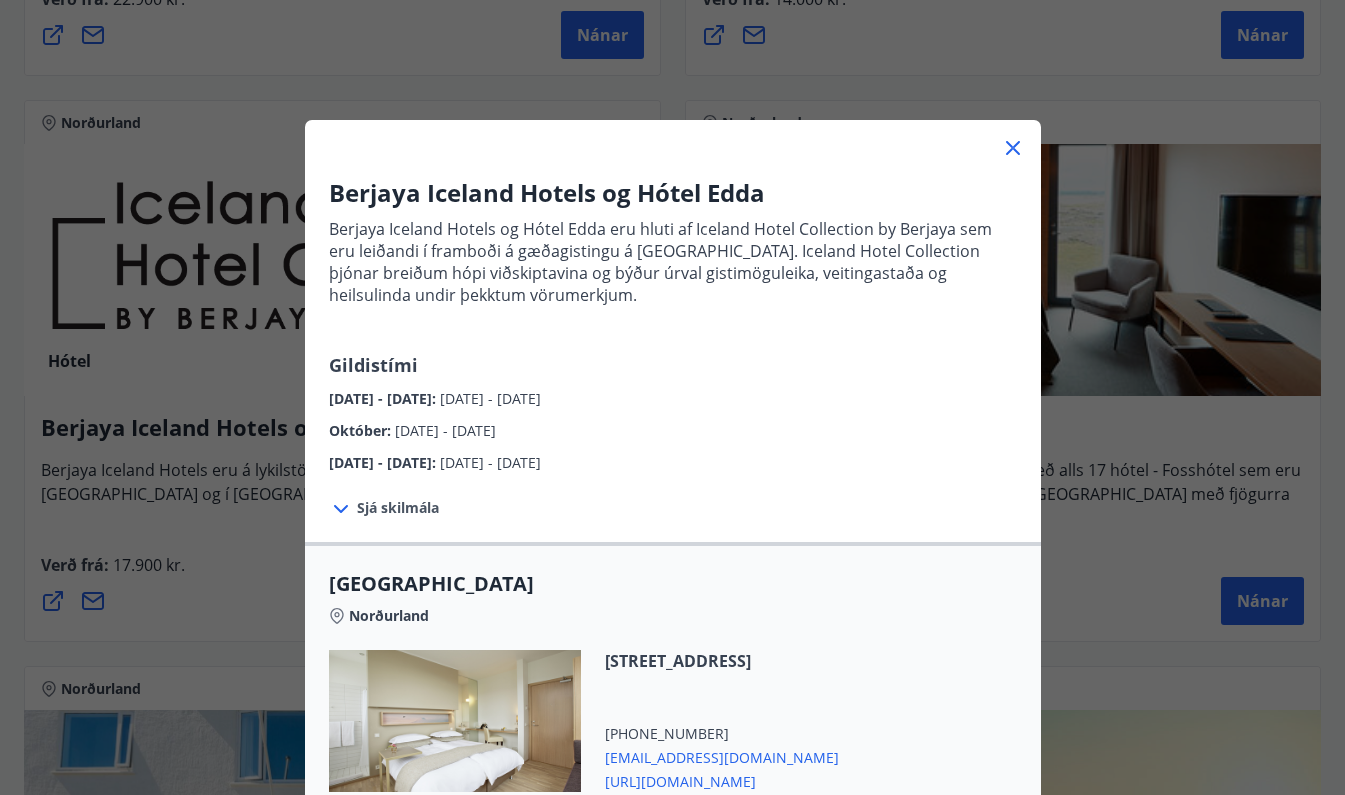 scroll, scrollTop: 0, scrollLeft: 0, axis: both 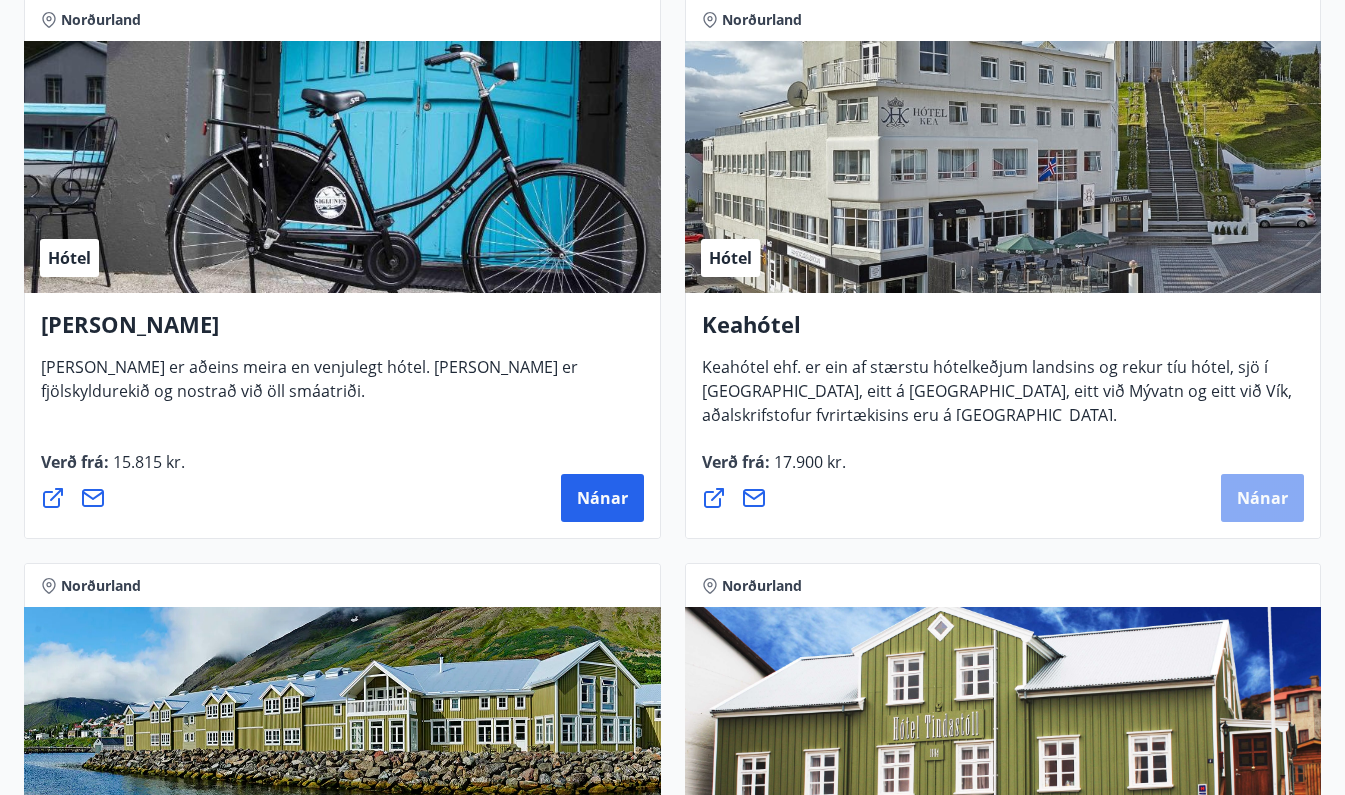 click on "Nánar" at bounding box center [1262, 498] 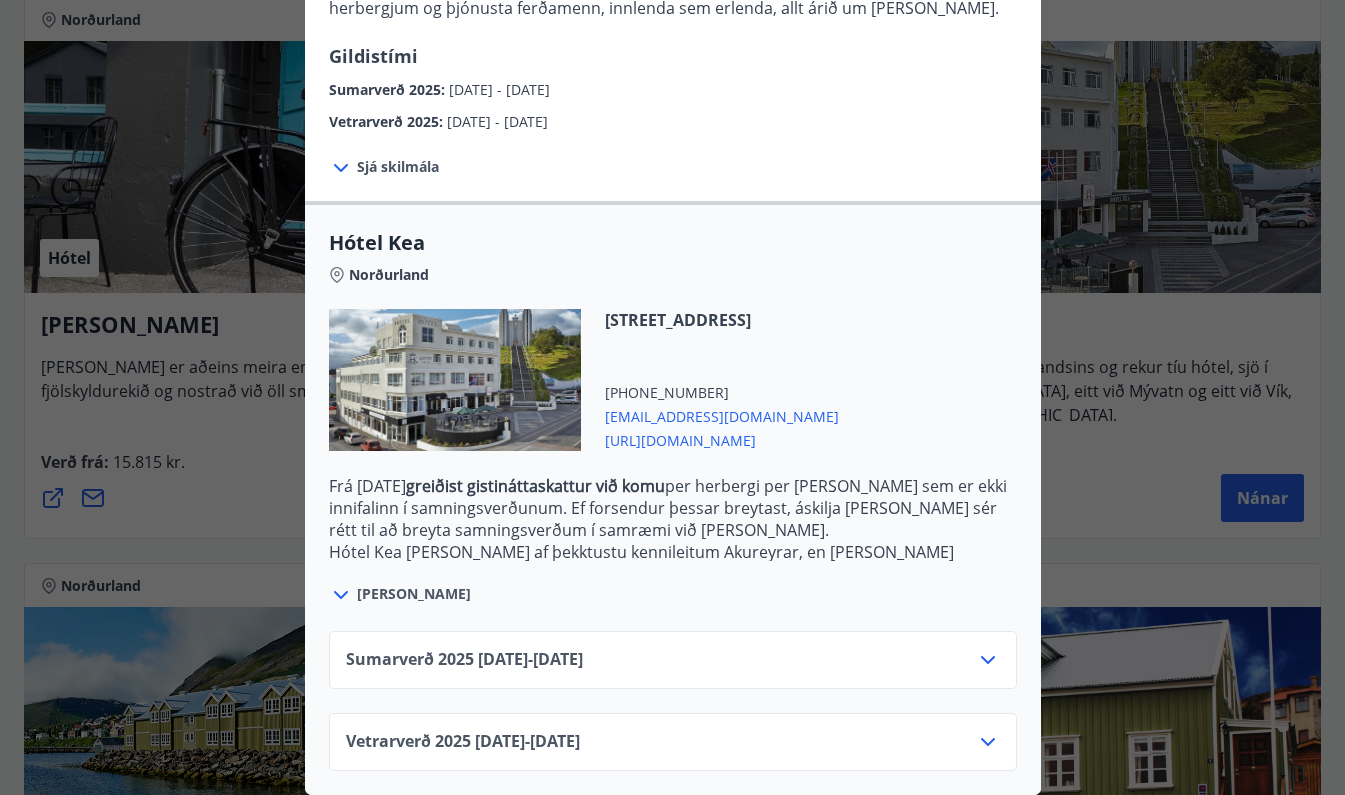 scroll, scrollTop: 331, scrollLeft: 0, axis: vertical 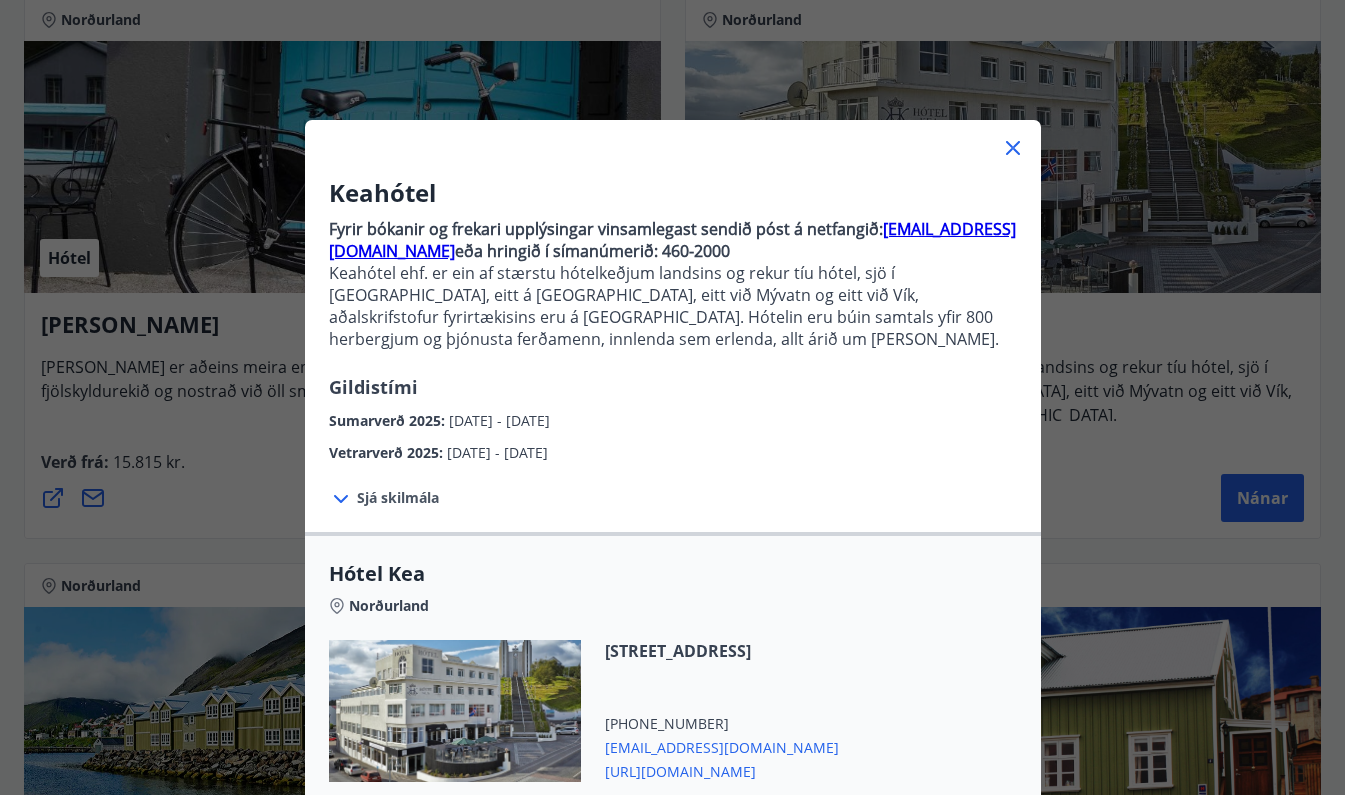 click 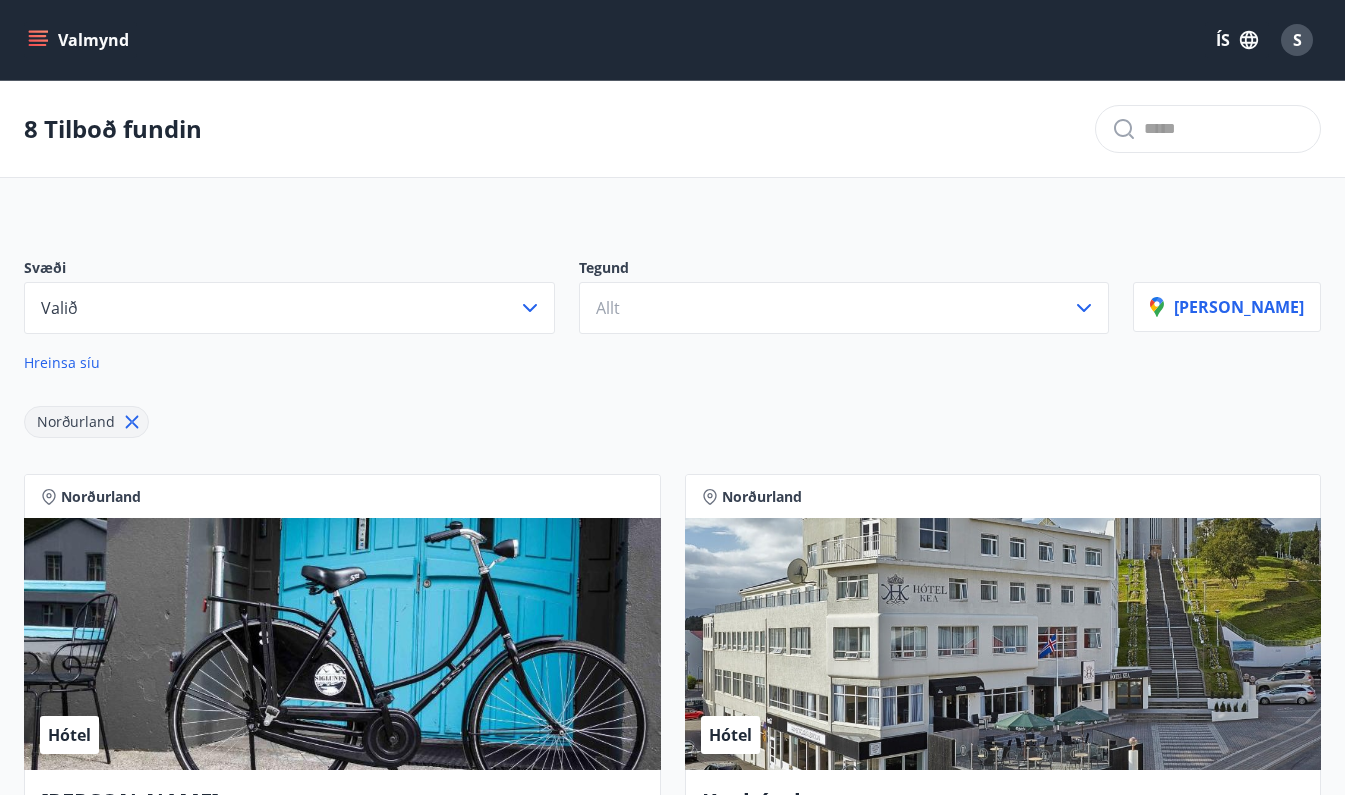 scroll, scrollTop: 0, scrollLeft: 0, axis: both 